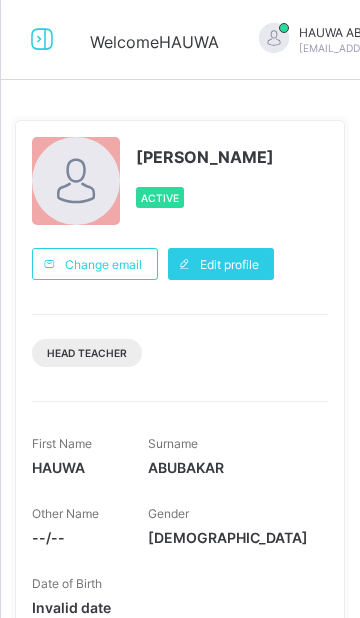 scroll, scrollTop: 0, scrollLeft: 0, axis: both 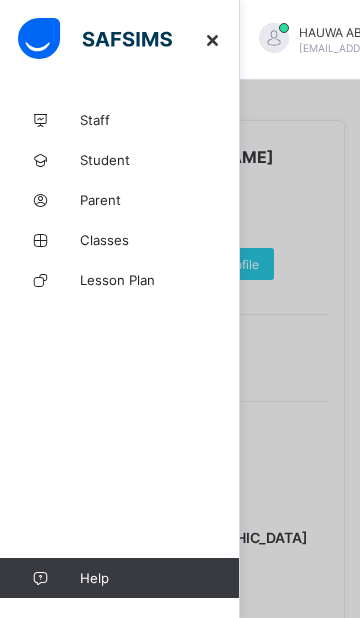 click at bounding box center [180, 309] 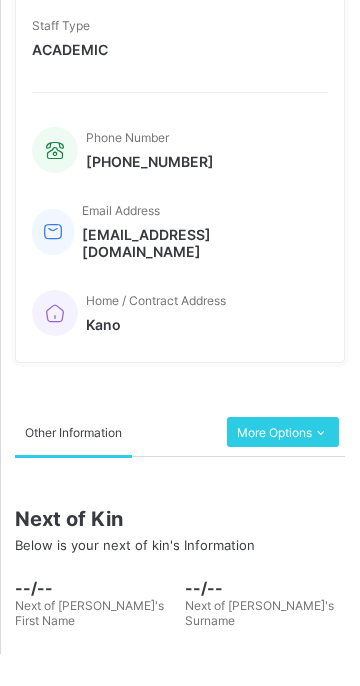scroll, scrollTop: 721, scrollLeft: 0, axis: vertical 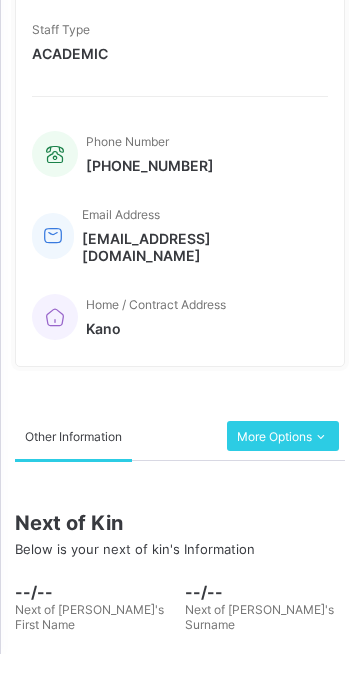 click at bounding box center [320, 469] 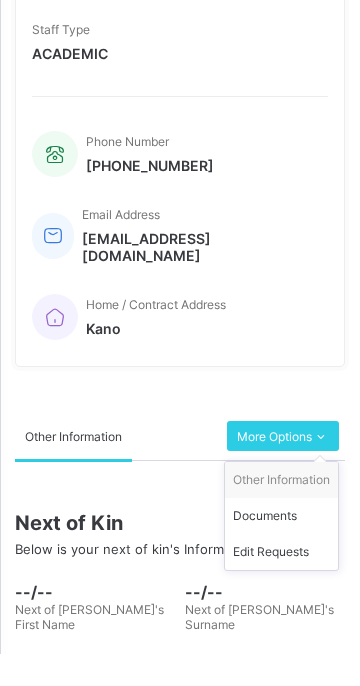 click on "Phone Number +2348134338432 Email Address ahauwa496@gmail.com Home / Contract Address Kano" at bounding box center (180, 268) 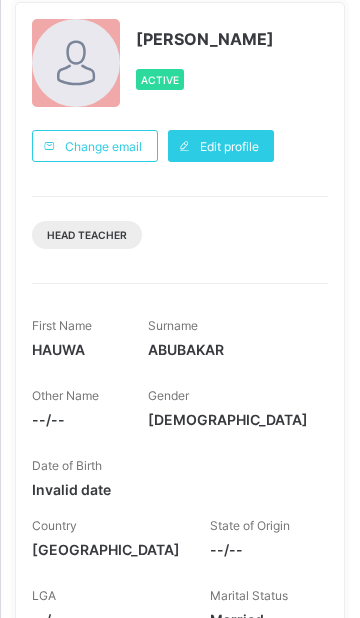 scroll, scrollTop: 0, scrollLeft: 0, axis: both 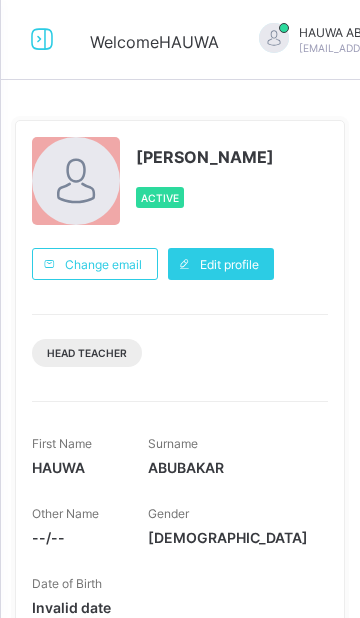 click at bounding box center (42, 39) 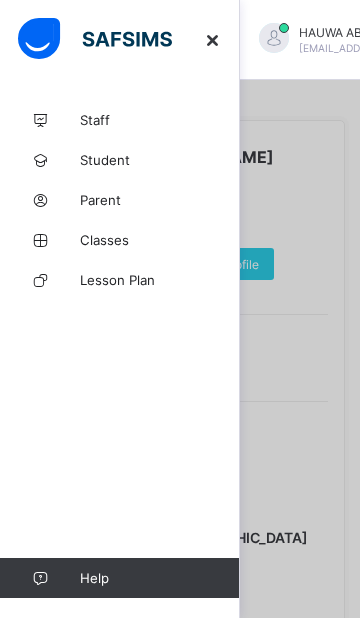 click at bounding box center [180, 309] 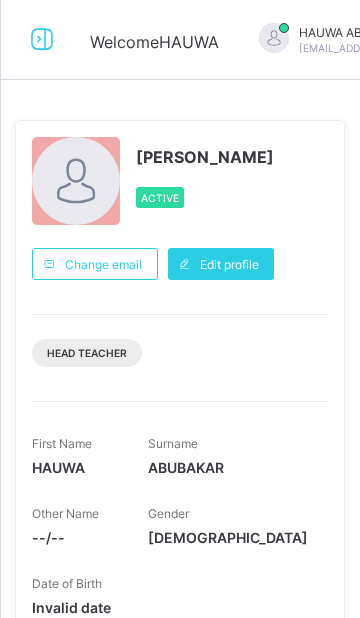 click on "HAUWA  ABUBAKAR   Active" at bounding box center (180, 182) 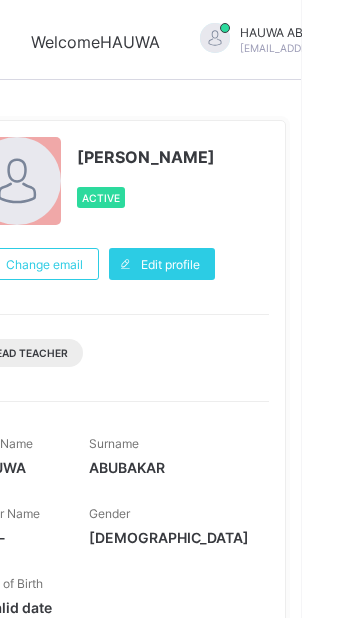 click at bounding box center [500, 40] 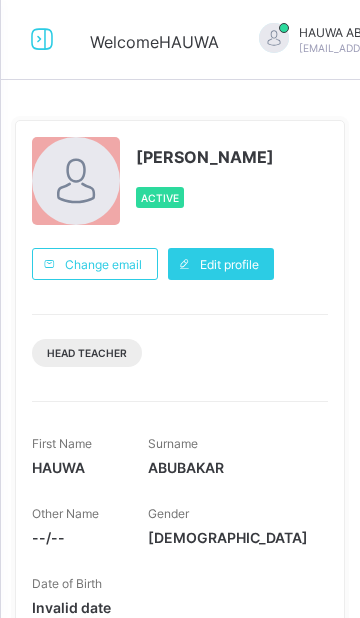 click at bounding box center [42, 39] 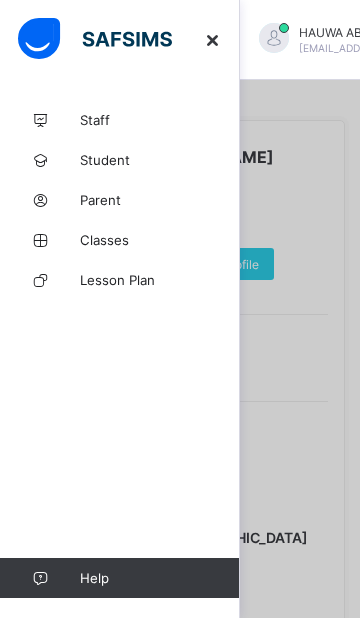 click on "Classes" at bounding box center (160, 240) 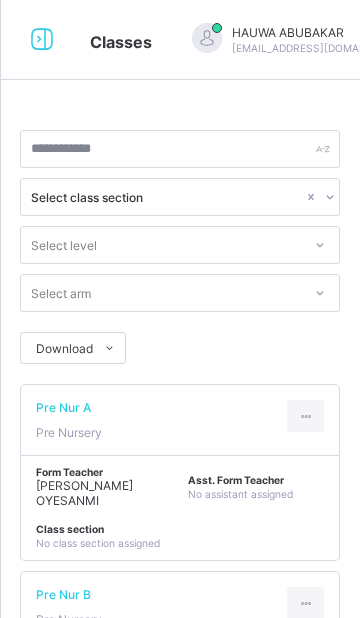 scroll, scrollTop: 0, scrollLeft: 0, axis: both 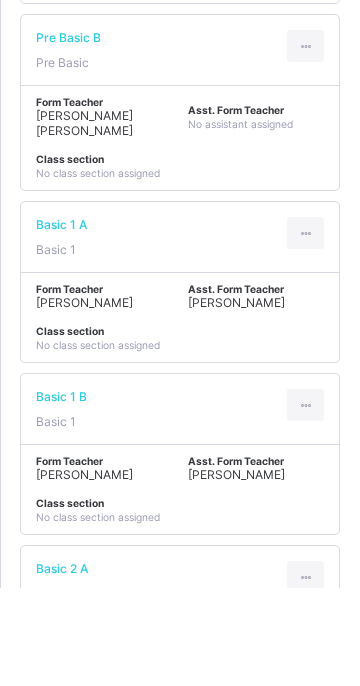 click on "Basic  1   B   Basic 1" at bounding box center [180, 508] 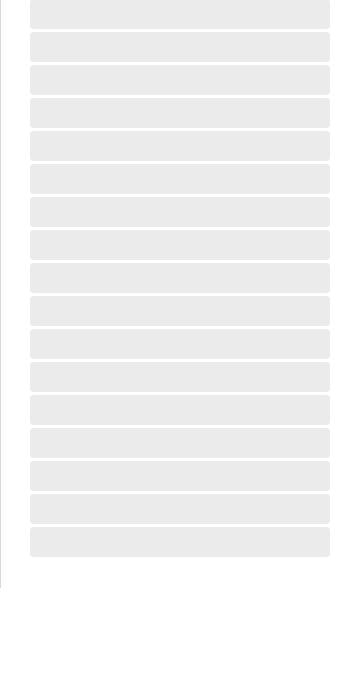 click on "‌" at bounding box center [180, 443] 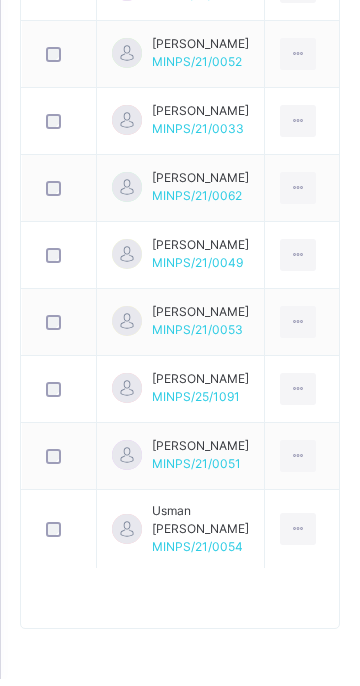 scroll, scrollTop: 2726, scrollLeft: 0, axis: vertical 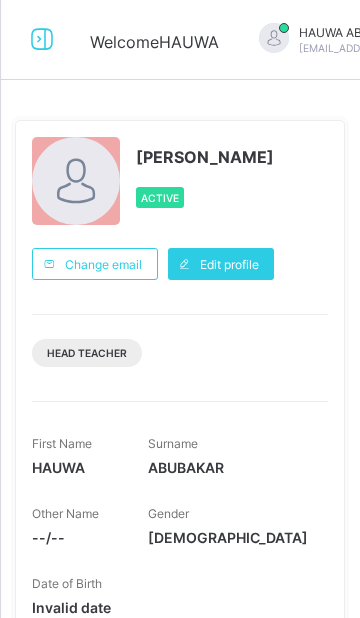 click at bounding box center (42, 39) 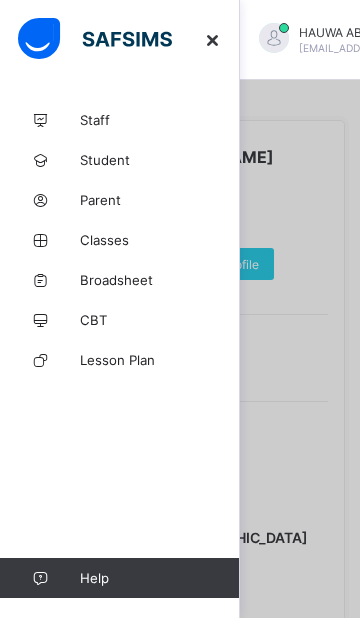 click on "Broadsheet" at bounding box center (160, 280) 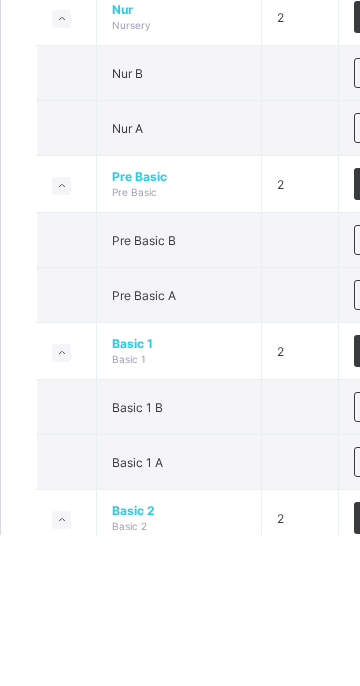 scroll, scrollTop: 277, scrollLeft: 0, axis: vertical 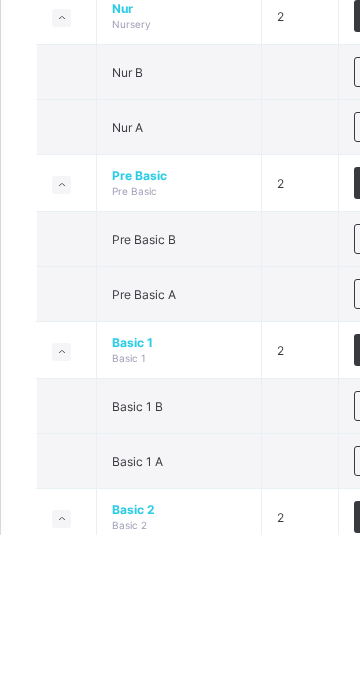 click on "View broadsheet" at bounding box center (401, 558) 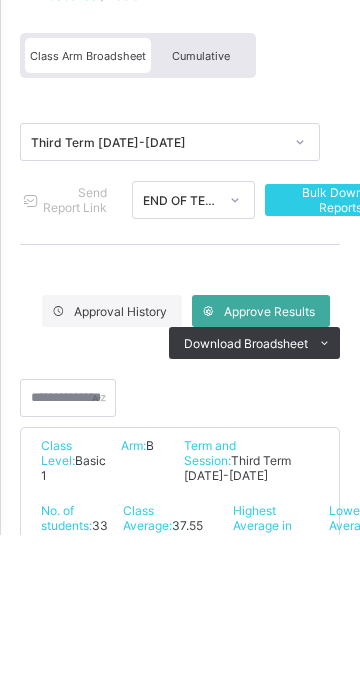 scroll, scrollTop: 277, scrollLeft: 0, axis: vertical 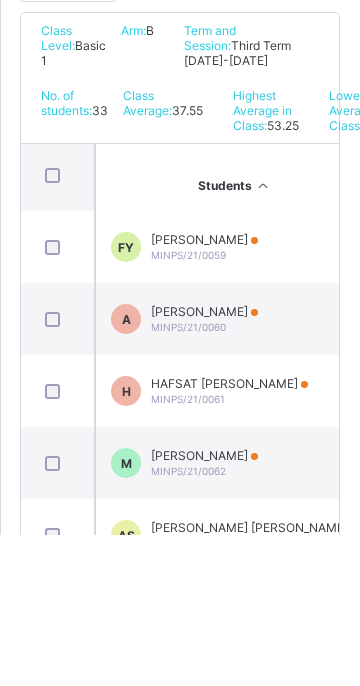 click on "MARYAM TIJJANI AHMAD    MINPS/21/0062" at bounding box center [204, 615] 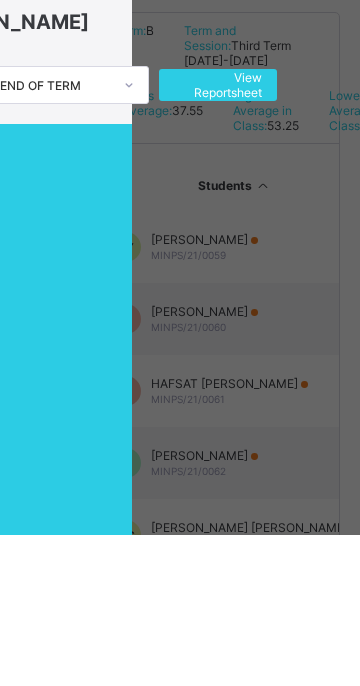 scroll, scrollTop: 0, scrollLeft: 188, axis: horizontal 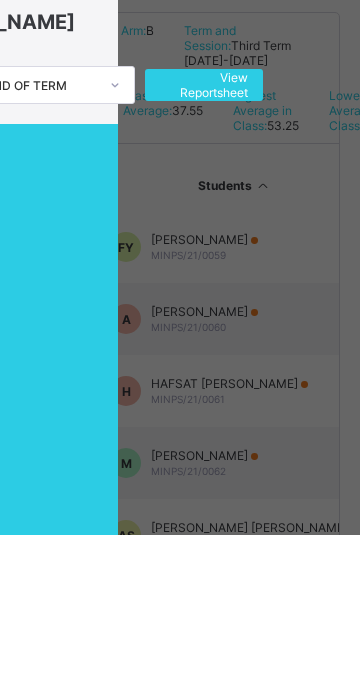 click on "View Reportsheet" at bounding box center (204, 237) 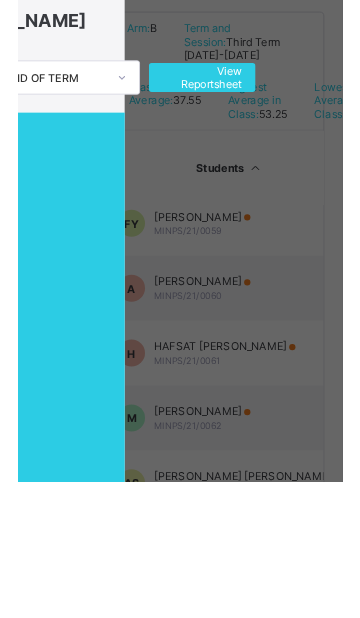 scroll, scrollTop: 430, scrollLeft: 0, axis: vertical 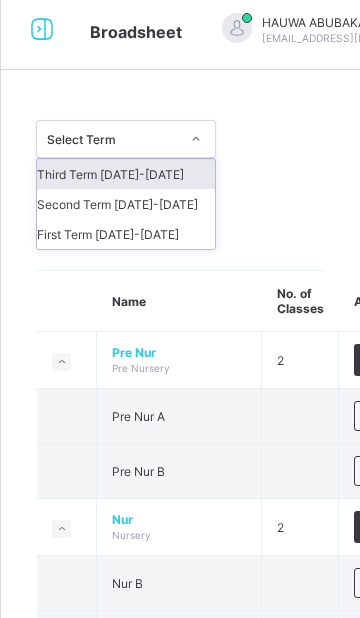 click on "Second Term 2024-2025" at bounding box center (126, 204) 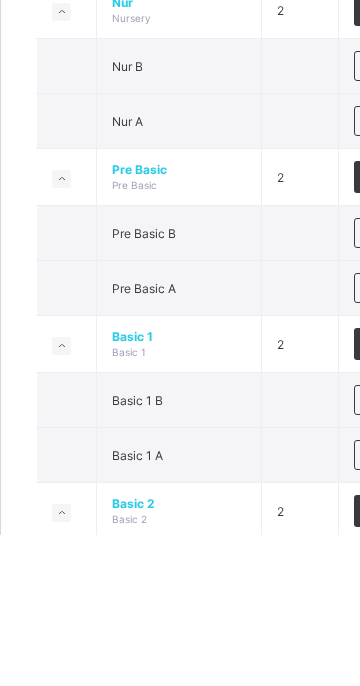 scroll, scrollTop: 302, scrollLeft: 0, axis: vertical 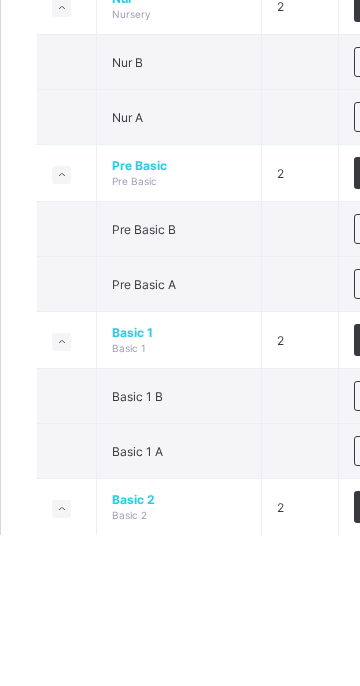 click on "View broadsheet" at bounding box center [401, 548] 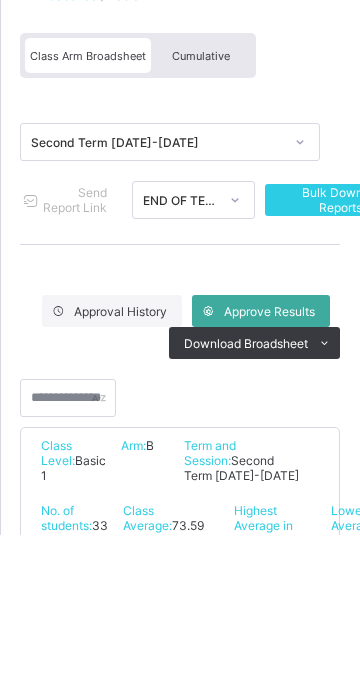 scroll, scrollTop: 302, scrollLeft: 0, axis: vertical 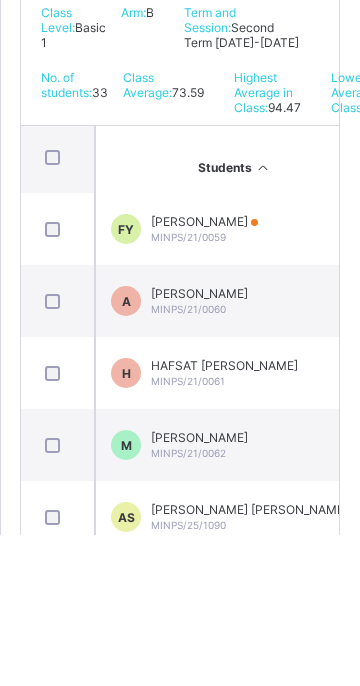 click on "MARYAM TIJJANI AHMAD" at bounding box center [199, 589] 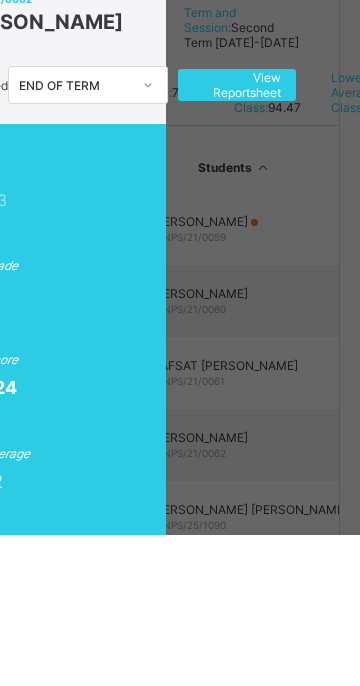 scroll, scrollTop: 0, scrollLeft: 148, axis: horizontal 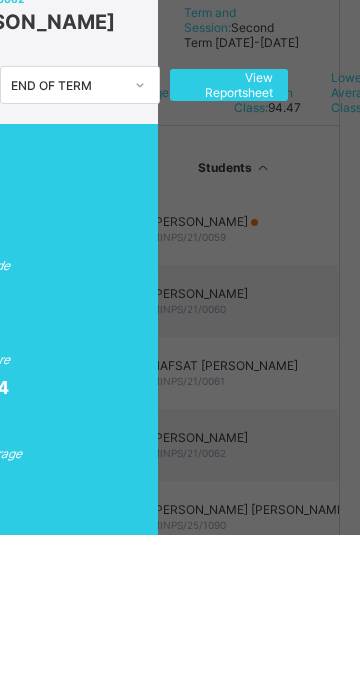 click on "View Reportsheet" at bounding box center [229, 237] 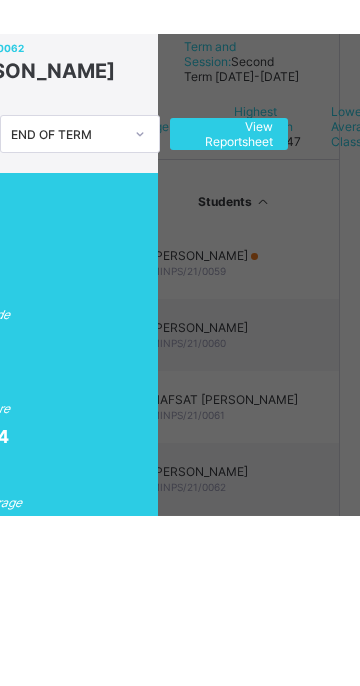 scroll, scrollTop: 438, scrollLeft: 0, axis: vertical 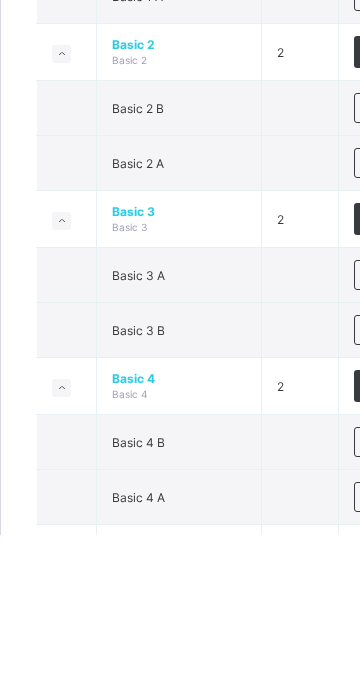 click on "View broadsheet" at bounding box center (401, 649) 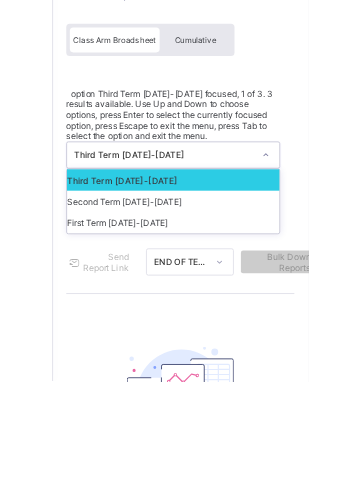 scroll, scrollTop: 43, scrollLeft: 0, axis: vertical 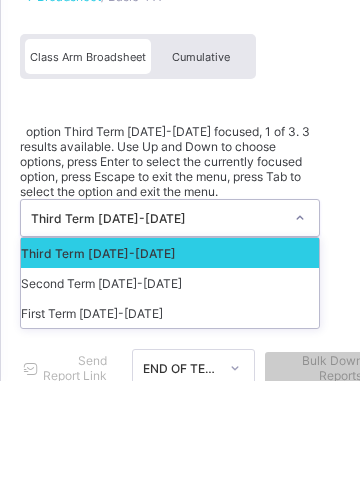 click on "Second Term 2024-2025" at bounding box center (170, 391) 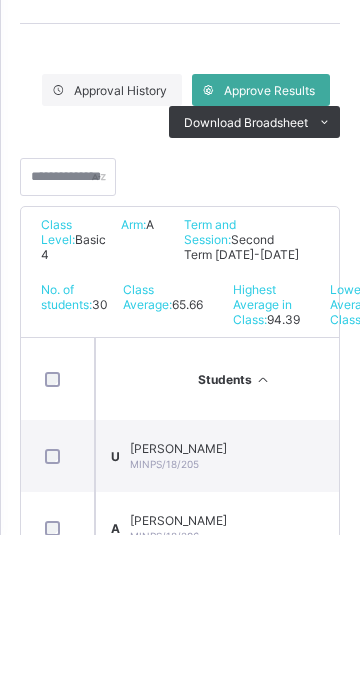 scroll, scrollTop: 248, scrollLeft: 0, axis: vertical 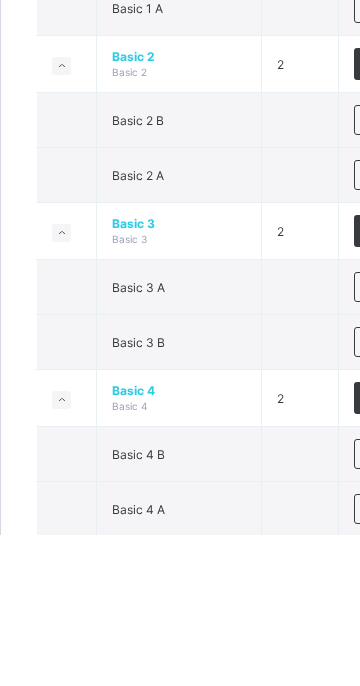 click on "View broadsheet" at bounding box center (401, 606) 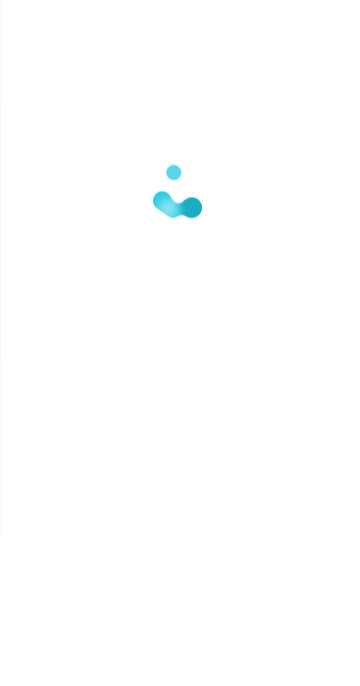 scroll, scrollTop: 0, scrollLeft: 0, axis: both 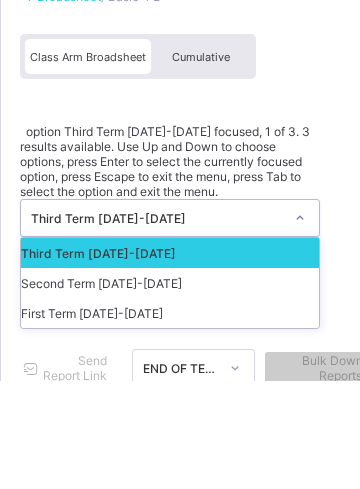 click on "Second Term 2024-2025" at bounding box center (170, 391) 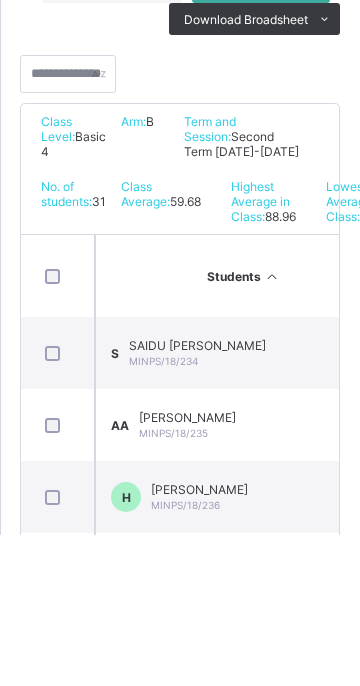 scroll, scrollTop: 326, scrollLeft: 0, axis: vertical 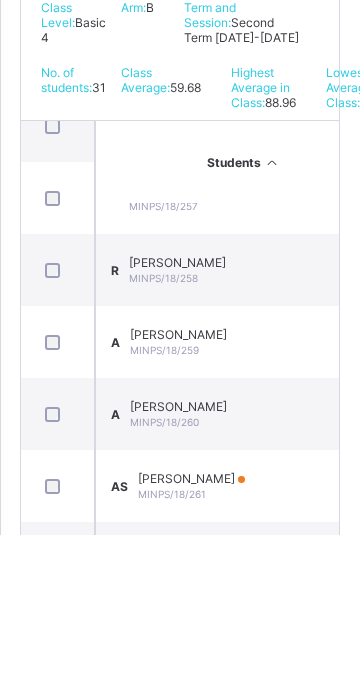 click on "AHMAD  SUHAIL" at bounding box center [191, 630] 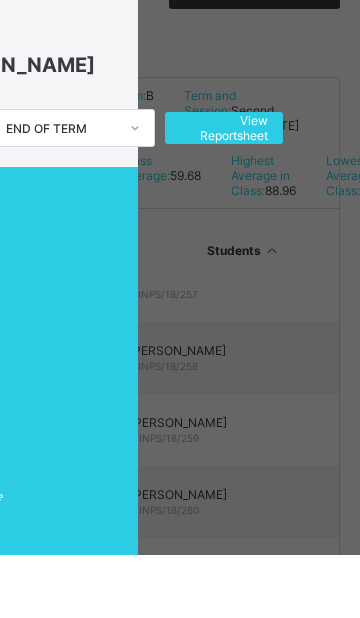 scroll, scrollTop: 0, scrollLeft: 169, axis: horizontal 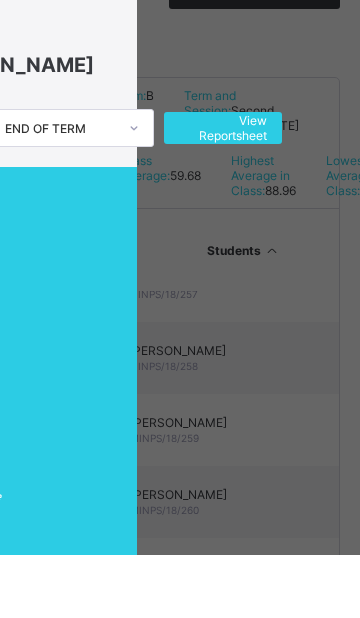 click on "View Reportsheet" at bounding box center (223, 192) 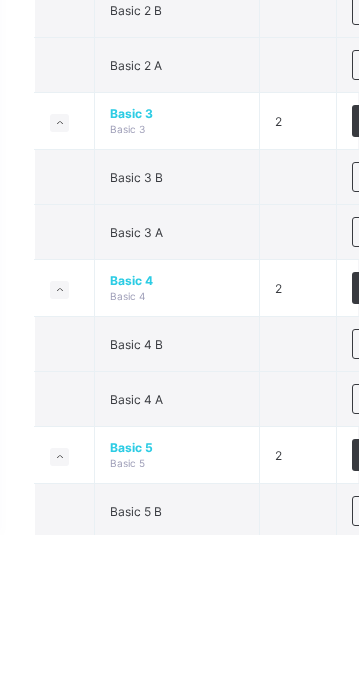 scroll, scrollTop: 851, scrollLeft: 0, axis: vertical 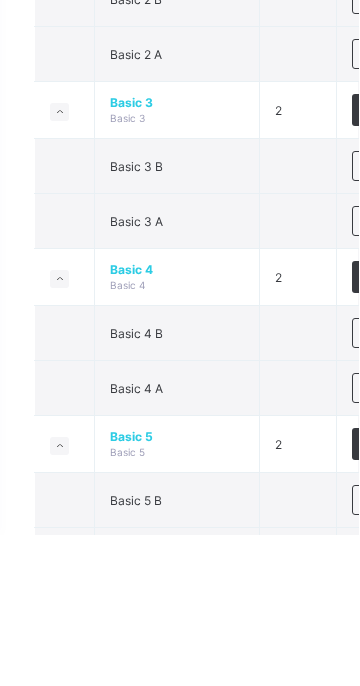 click on "View broadsheet" at bounding box center (401, 652) 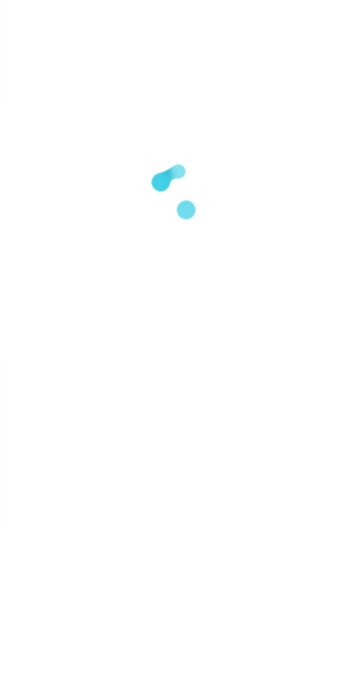 scroll, scrollTop: 0, scrollLeft: 0, axis: both 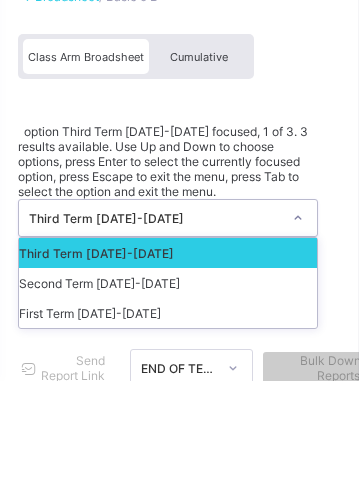 click on "Second Term 2024-2025" at bounding box center (170, 391) 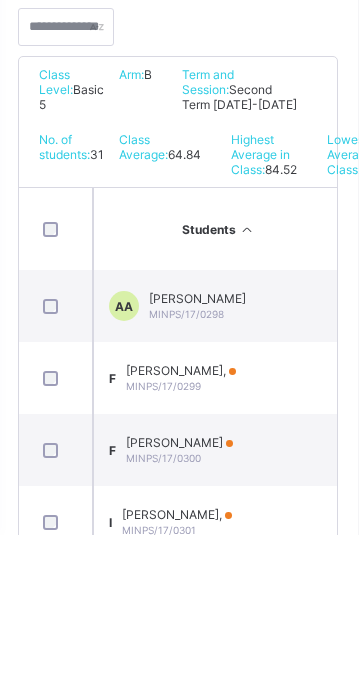 scroll, scrollTop: 377, scrollLeft: 0, axis: vertical 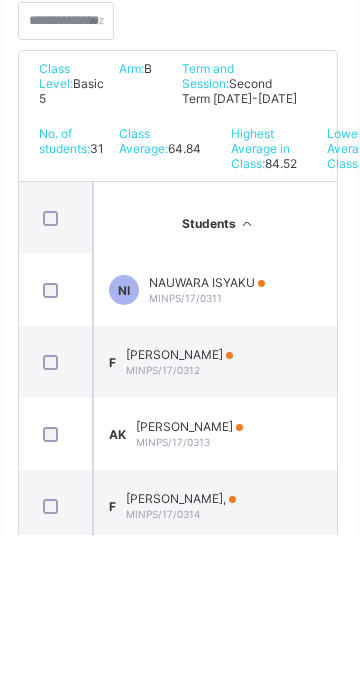 click on "AK AHMAD  KHALID   MINPS/17/0313" at bounding box center (220, 586) 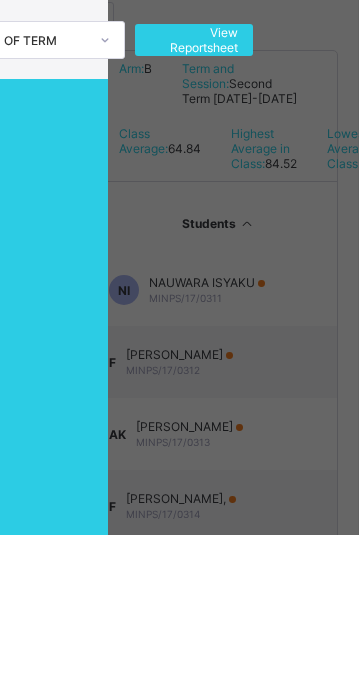 scroll, scrollTop: 0, scrollLeft: 205, axis: horizontal 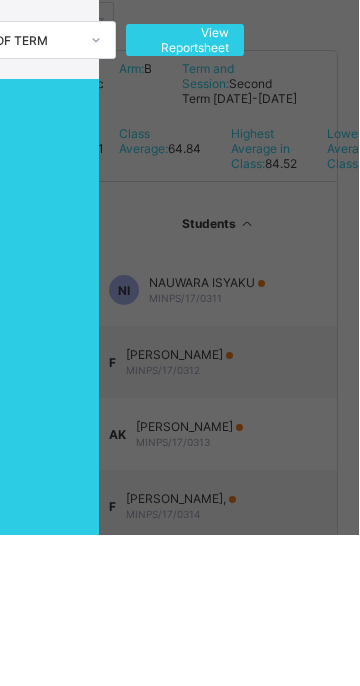 click on "View Reportsheet" at bounding box center [187, 192] 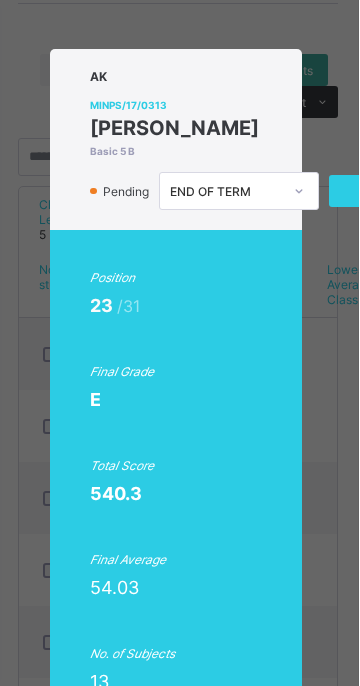 scroll, scrollTop: 0, scrollLeft: 0, axis: both 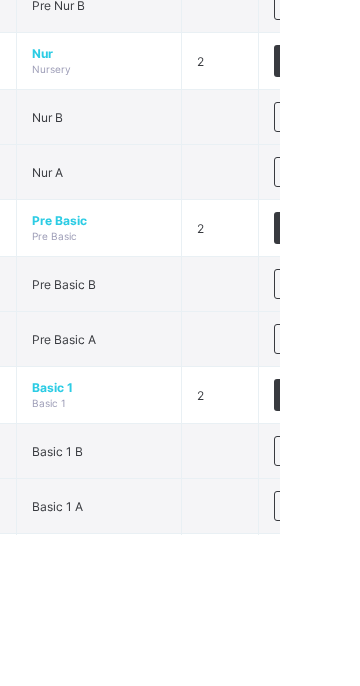 click on "View broadsheet" at bounding box center [401, 603] 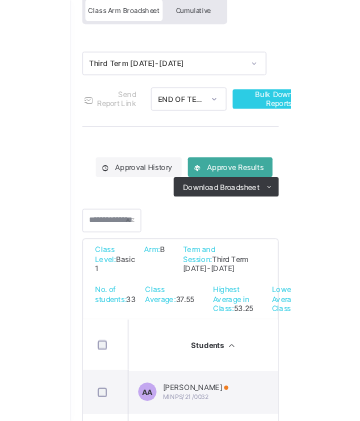 scroll, scrollTop: 180, scrollLeft: 0, axis: vertical 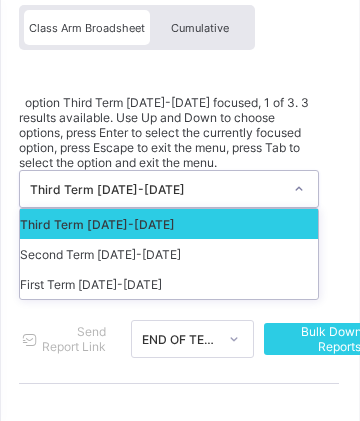click on "First Term 2024-2025" at bounding box center [170, 284] 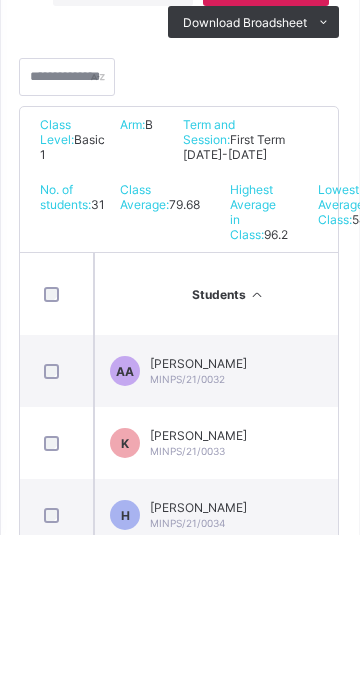 scroll, scrollTop: 398, scrollLeft: 0, axis: vertical 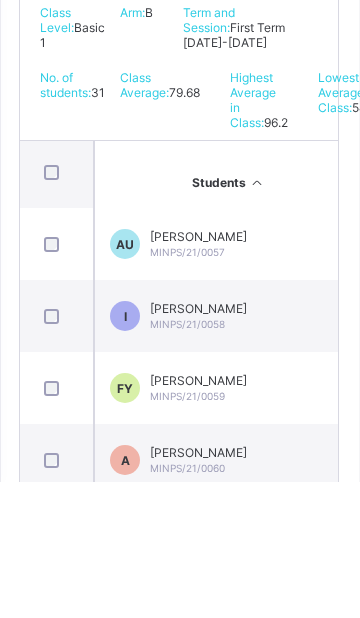 click on "MARYAM TIJJANI AHMAD" at bounding box center [199, 733] 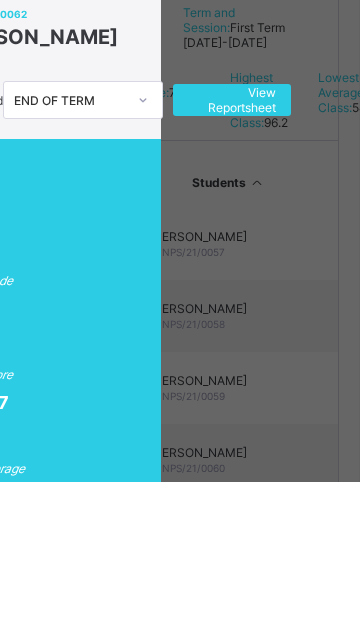 scroll, scrollTop: 0, scrollLeft: 156, axis: horizontal 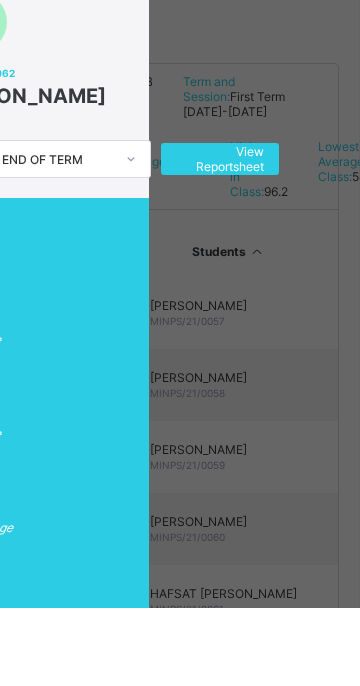 click on "View Reportsheet" at bounding box center [221, 237] 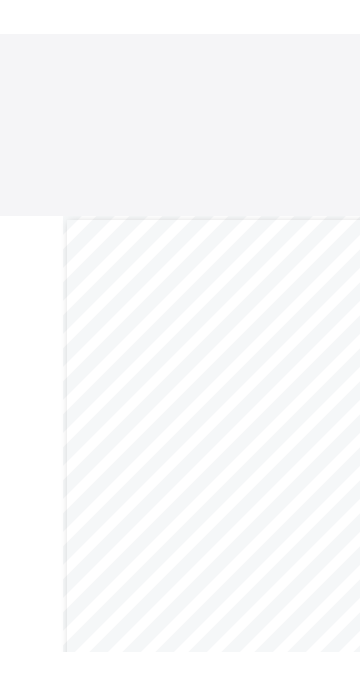 scroll, scrollTop: 0, scrollLeft: 0, axis: both 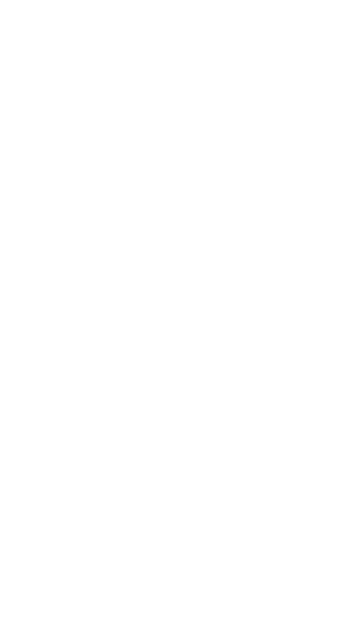 click on "Download Reportsheet" at bounding box center (705, 66) 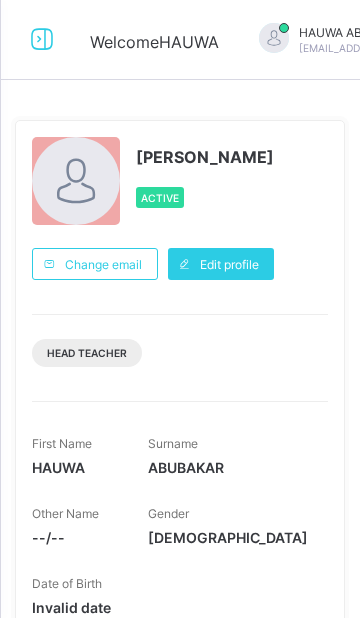 scroll, scrollTop: 0, scrollLeft: 0, axis: both 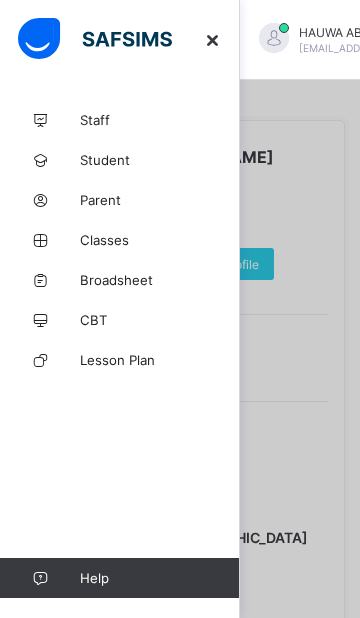 click on "Broadsheet" at bounding box center (120, 280) 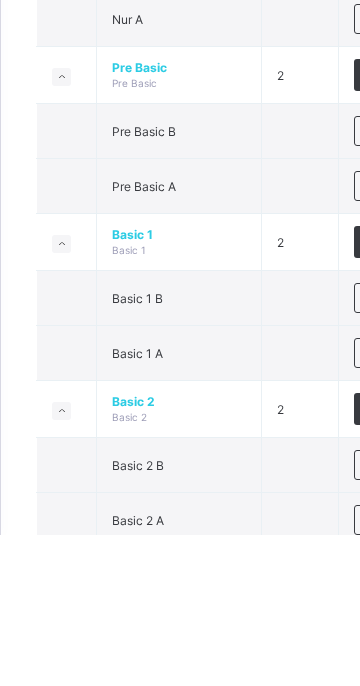 scroll, scrollTop: 387, scrollLeft: 0, axis: vertical 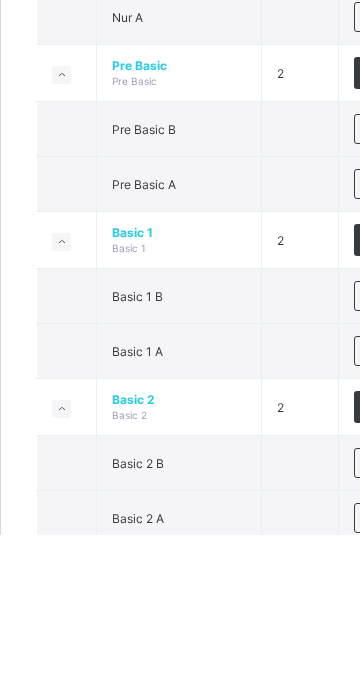 click on "View broadsheet" at bounding box center [401, 448] 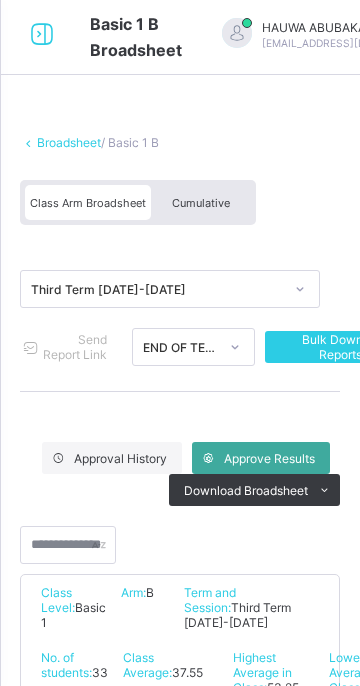 scroll, scrollTop: 0, scrollLeft: 0, axis: both 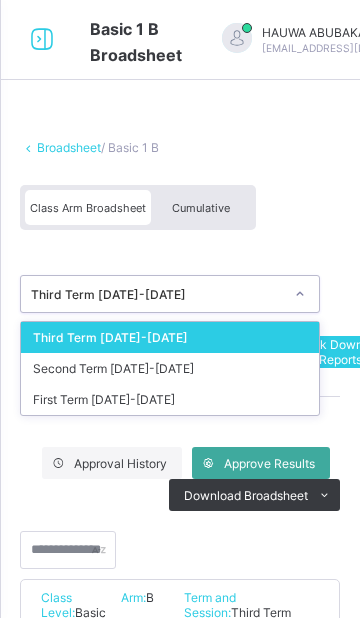 click on "First Term 2024-2025" at bounding box center [170, 399] 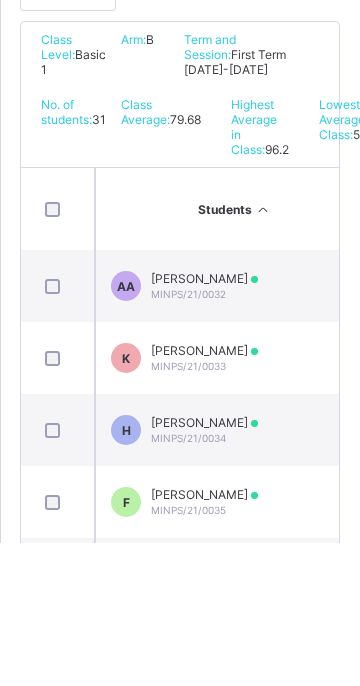 scroll, scrollTop: 421, scrollLeft: 0, axis: vertical 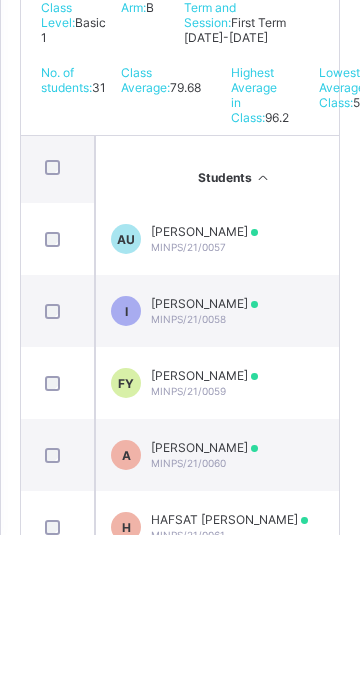 click on "MARYAM TIJJANI AHMAD" at bounding box center [204, 743] 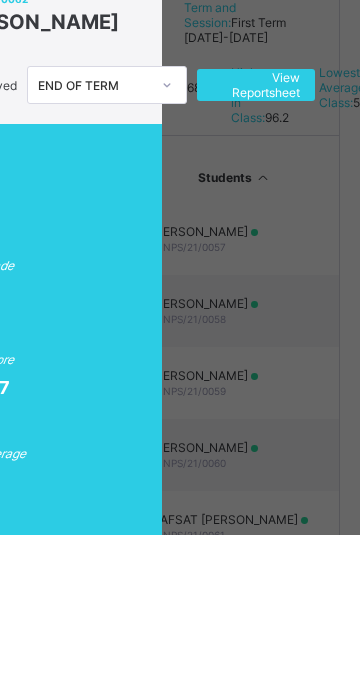 scroll, scrollTop: 0, scrollLeft: 145, axis: horizontal 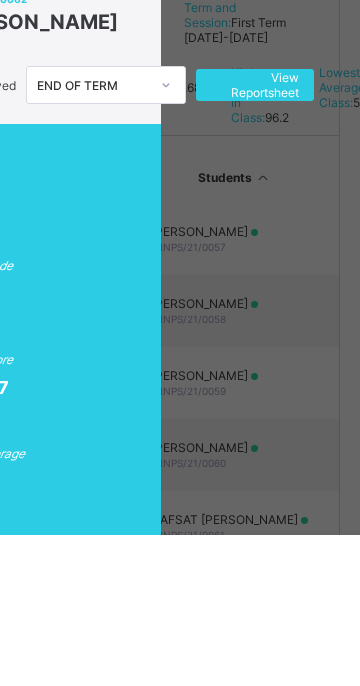 click on "View Reportsheet" at bounding box center [255, 237] 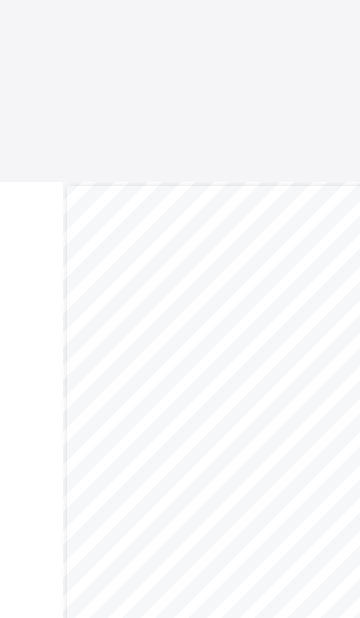 scroll, scrollTop: 0, scrollLeft: 0, axis: both 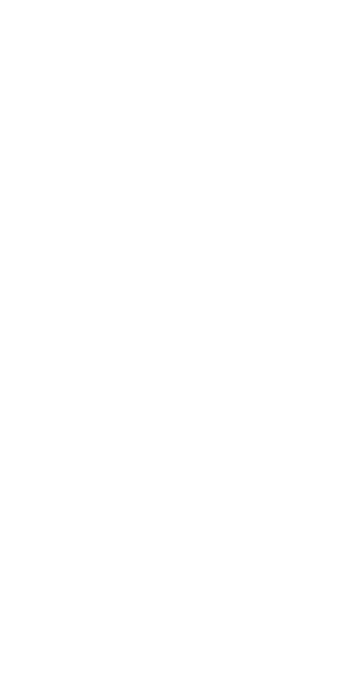 click on "Download Reportsheet" at bounding box center (705, 66) 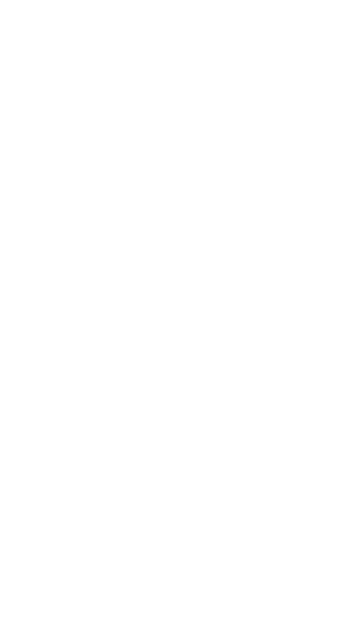 click on "Download Reportsheet" at bounding box center (705, 66) 